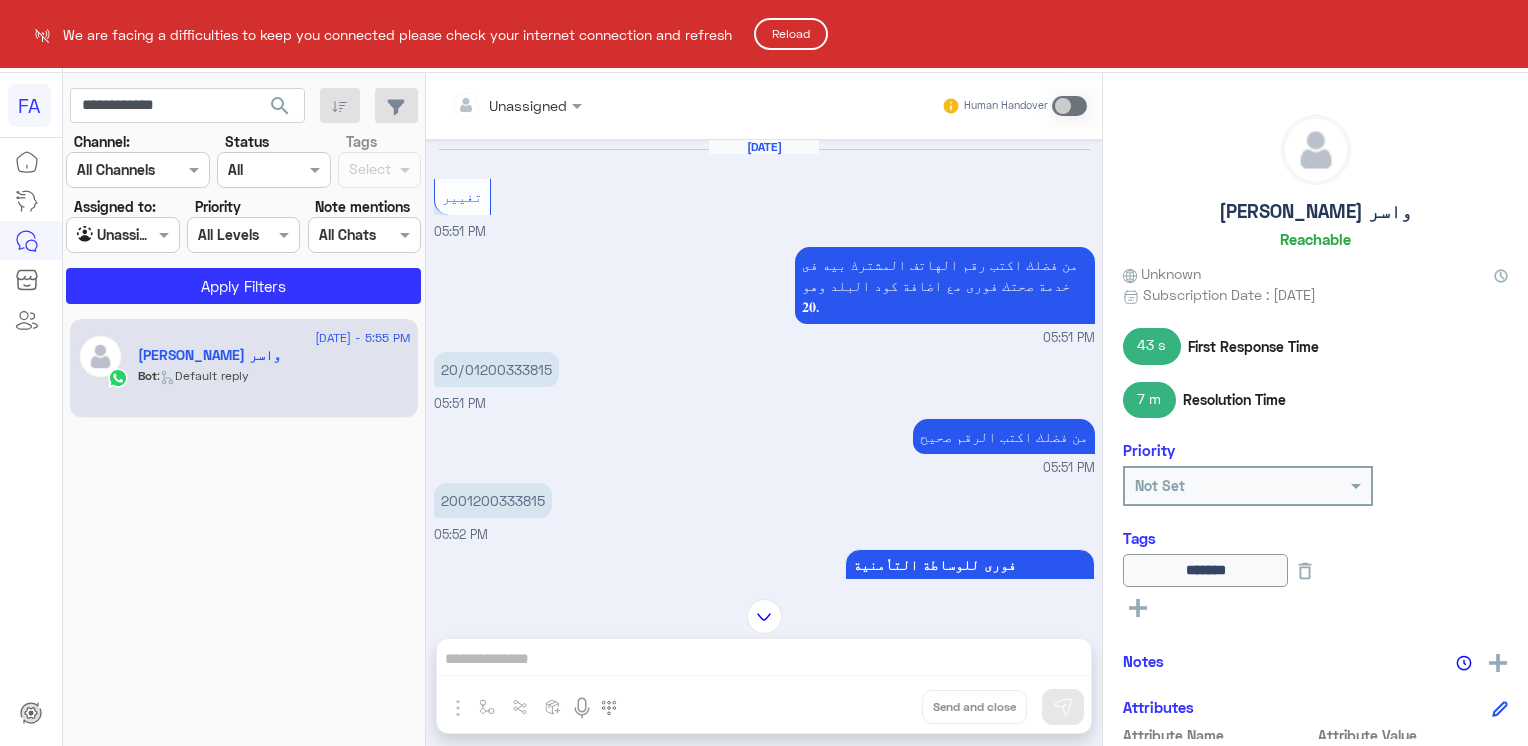 scroll, scrollTop: 0, scrollLeft: 0, axis: both 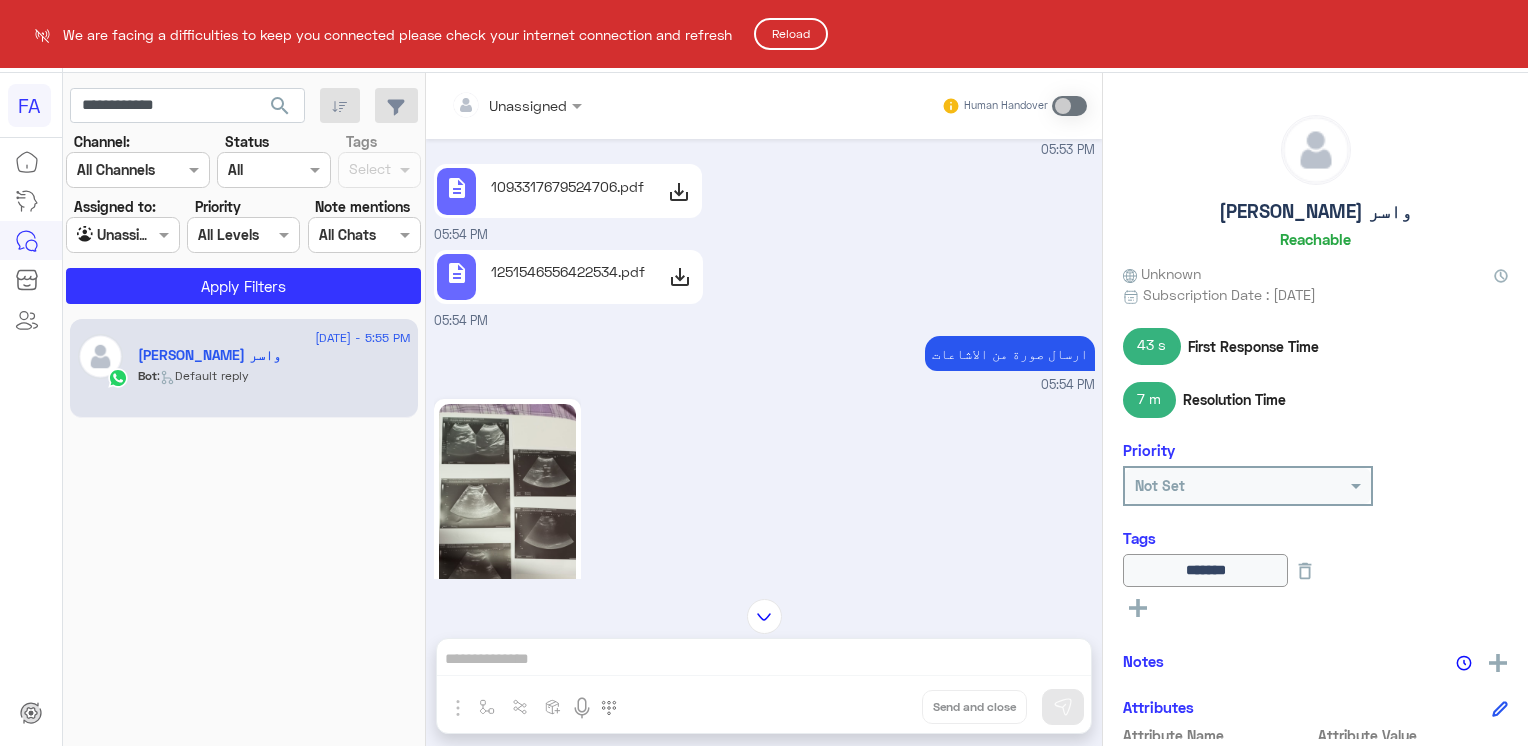 click on "**********" at bounding box center (764, 373) 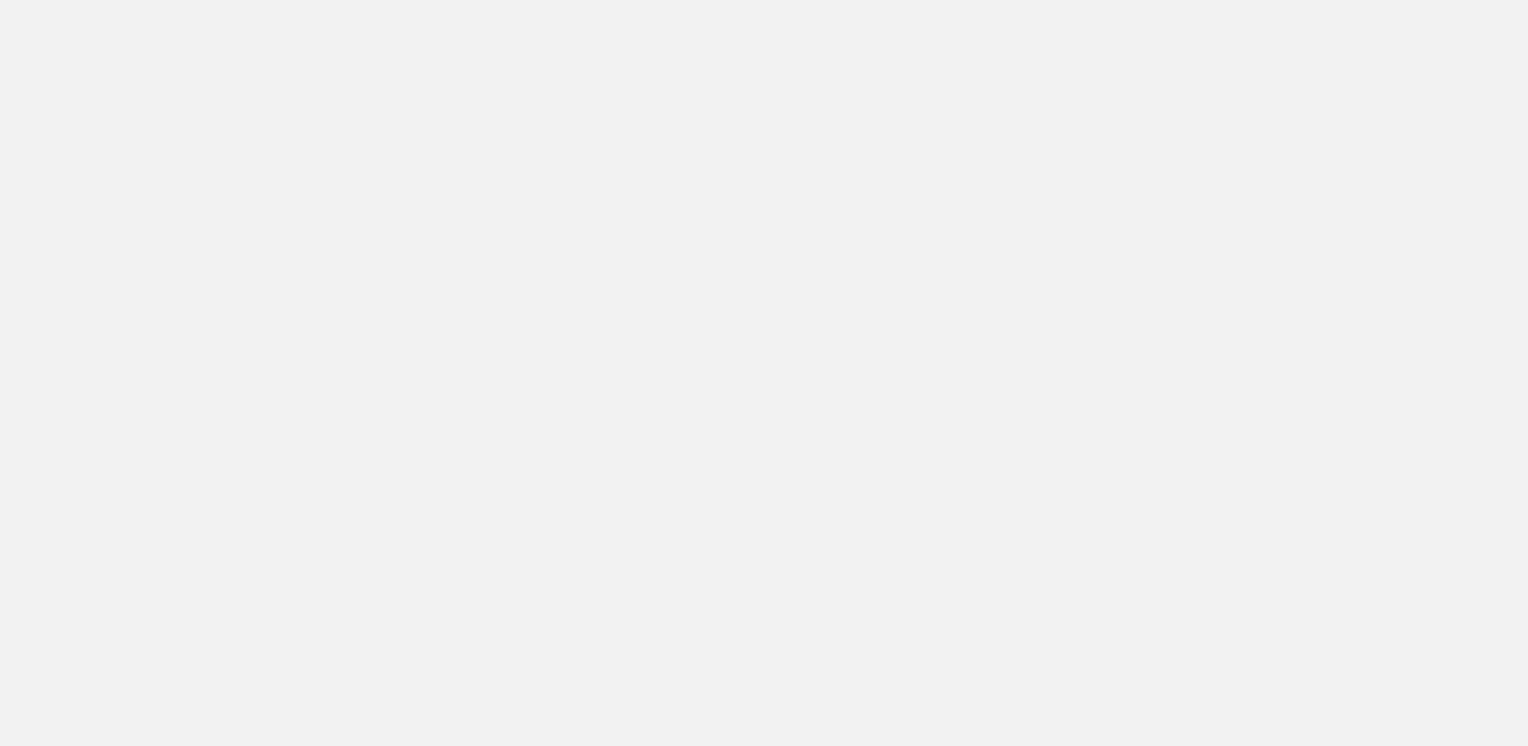 scroll, scrollTop: 0, scrollLeft: 0, axis: both 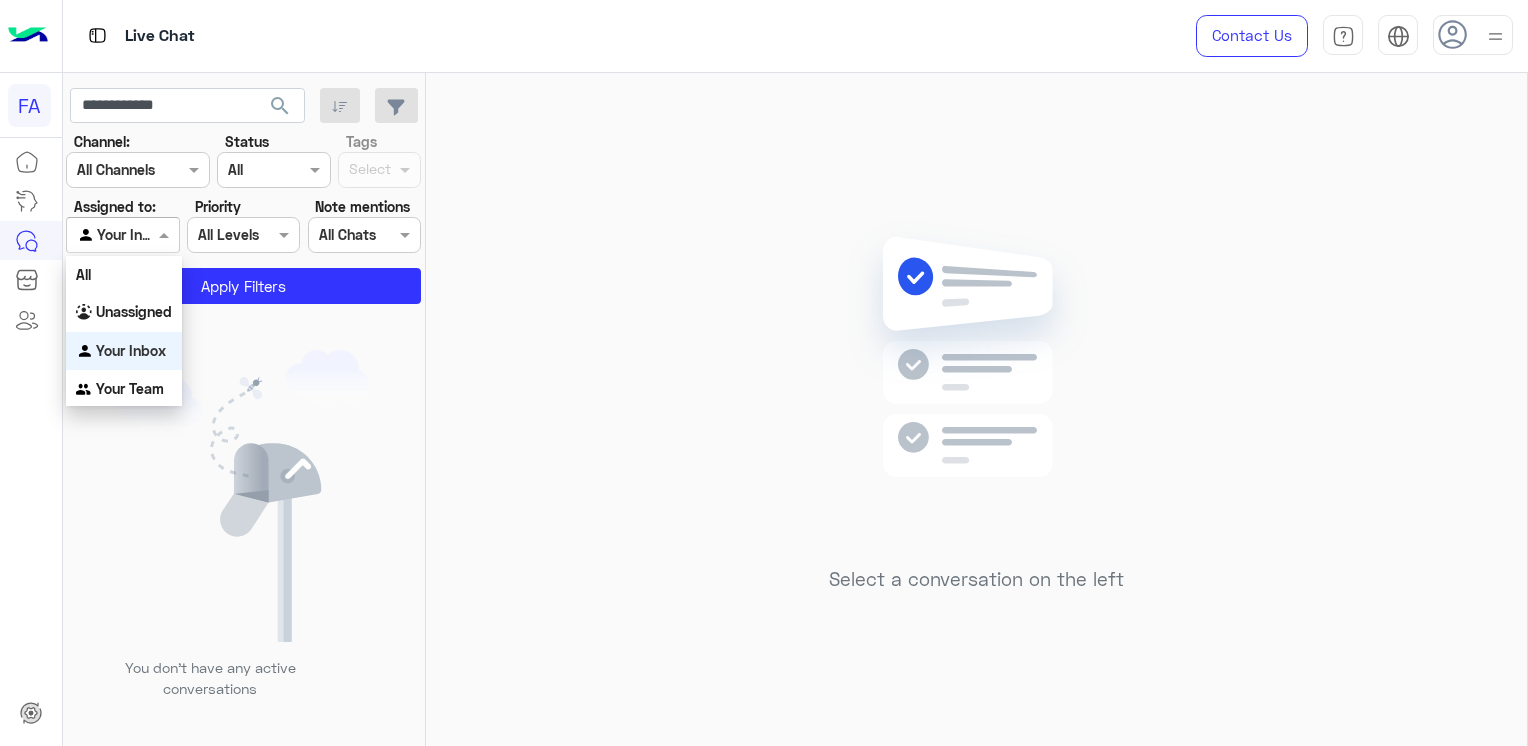 click at bounding box center (166, 234) 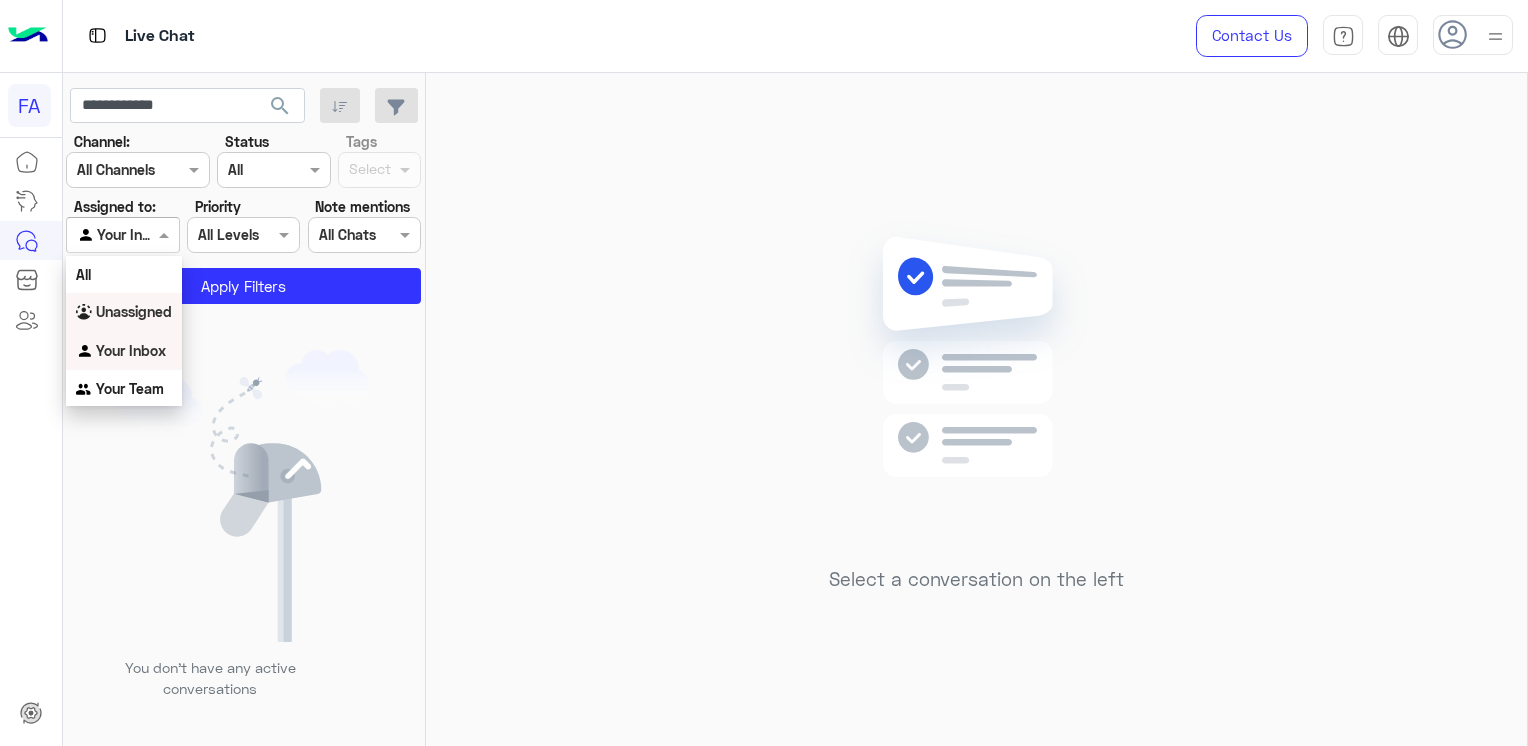 click on "Unassigned" at bounding box center (134, 311) 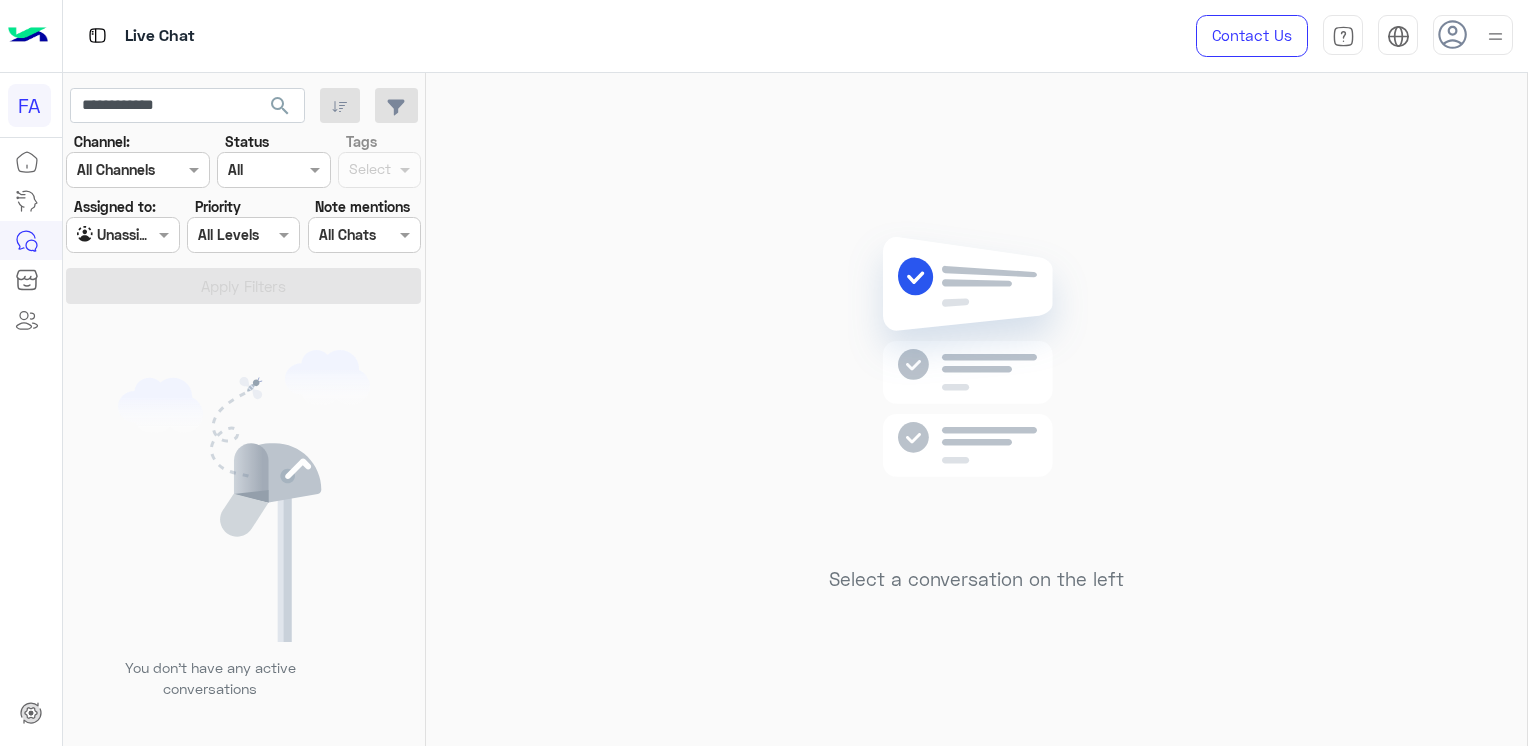 click on "search" 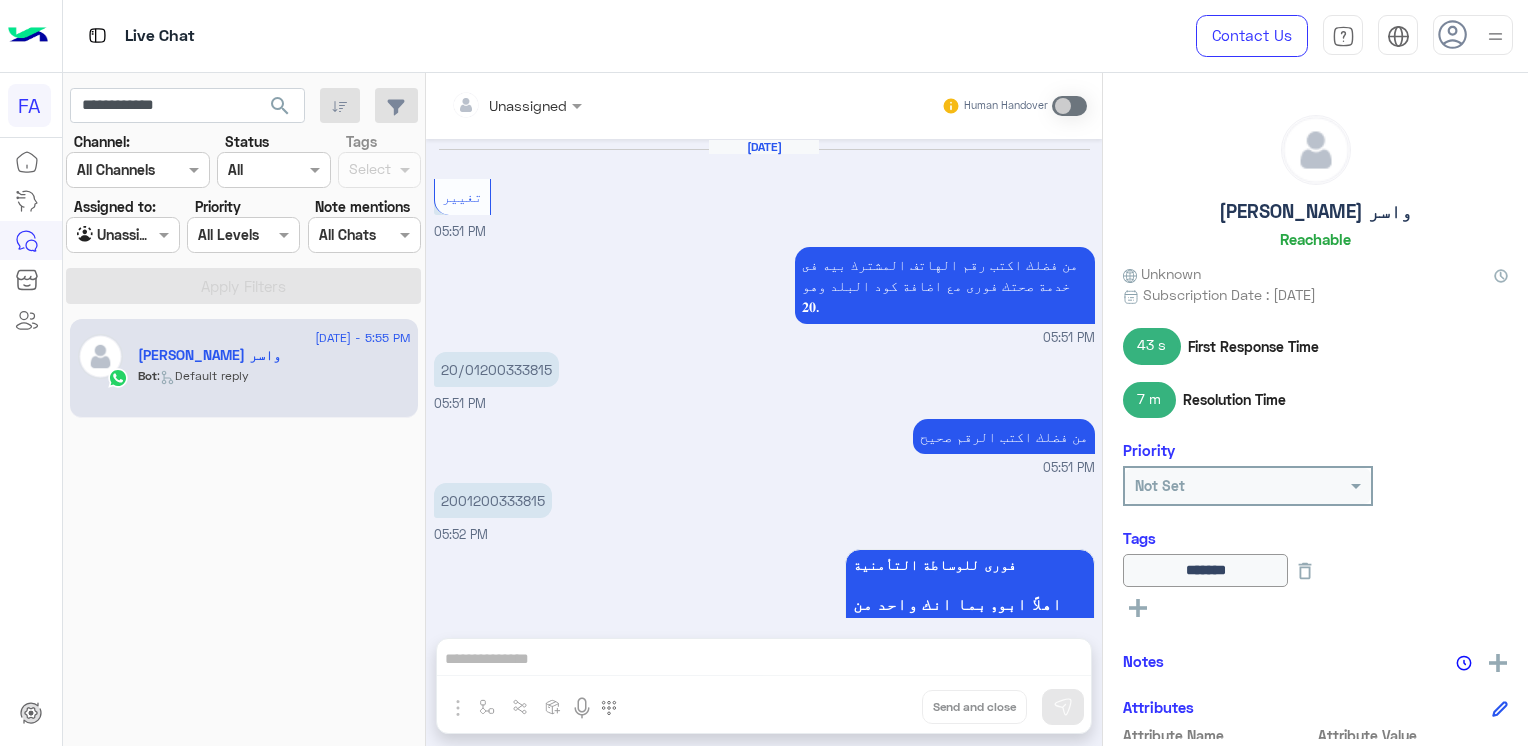 scroll, scrollTop: 1701, scrollLeft: 0, axis: vertical 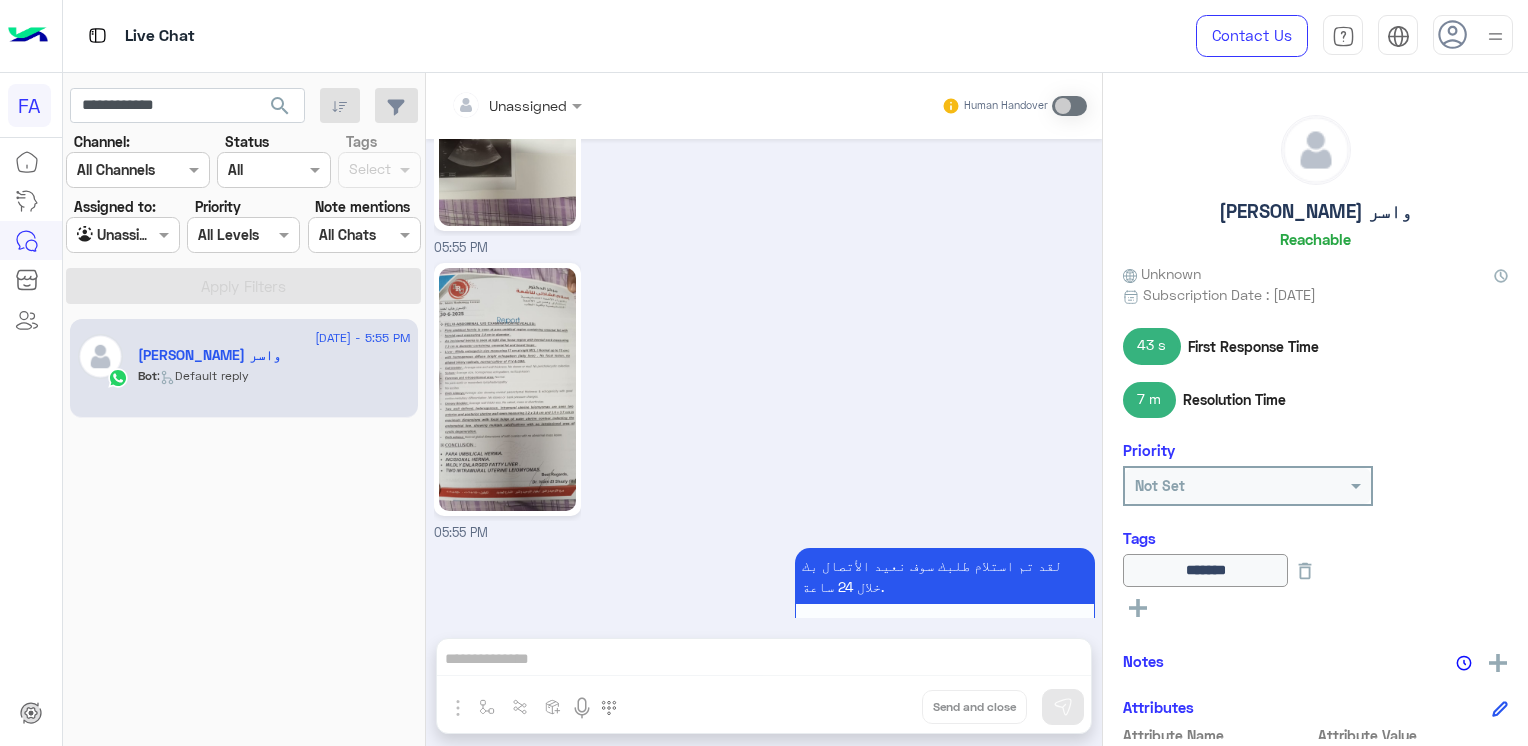 click 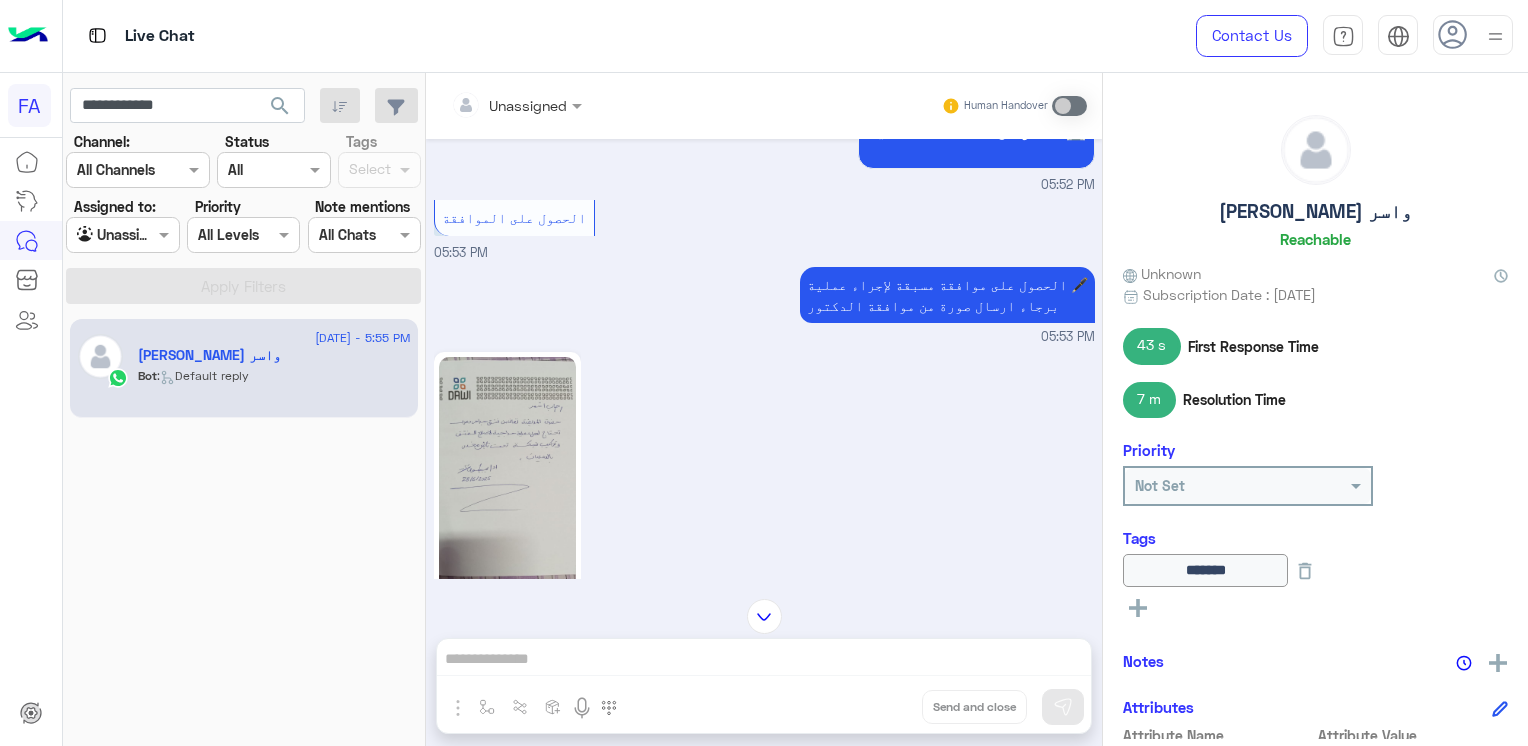 scroll, scrollTop: 744, scrollLeft: 0, axis: vertical 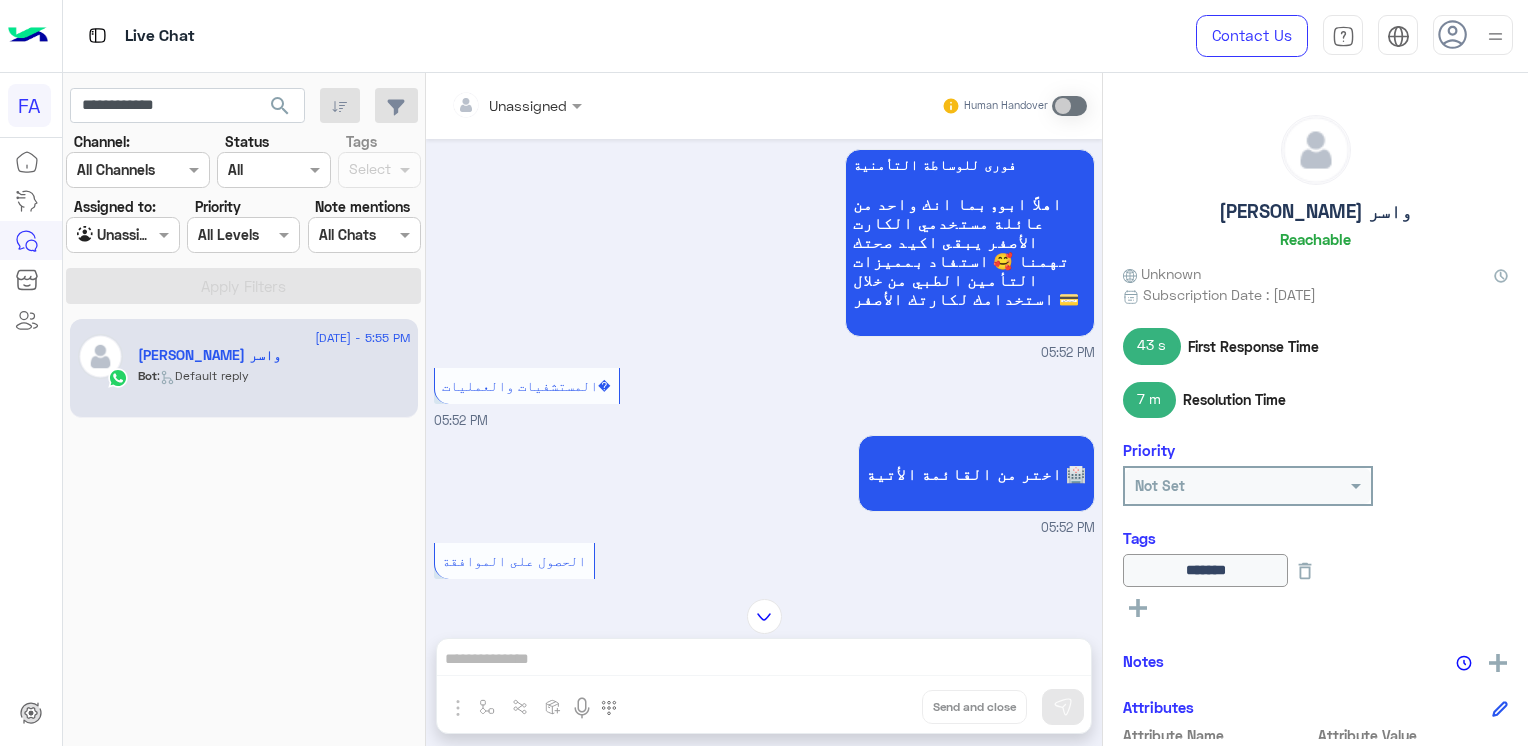 click on "المستشفيات والعمليات�    05:52 PM" at bounding box center [764, 397] 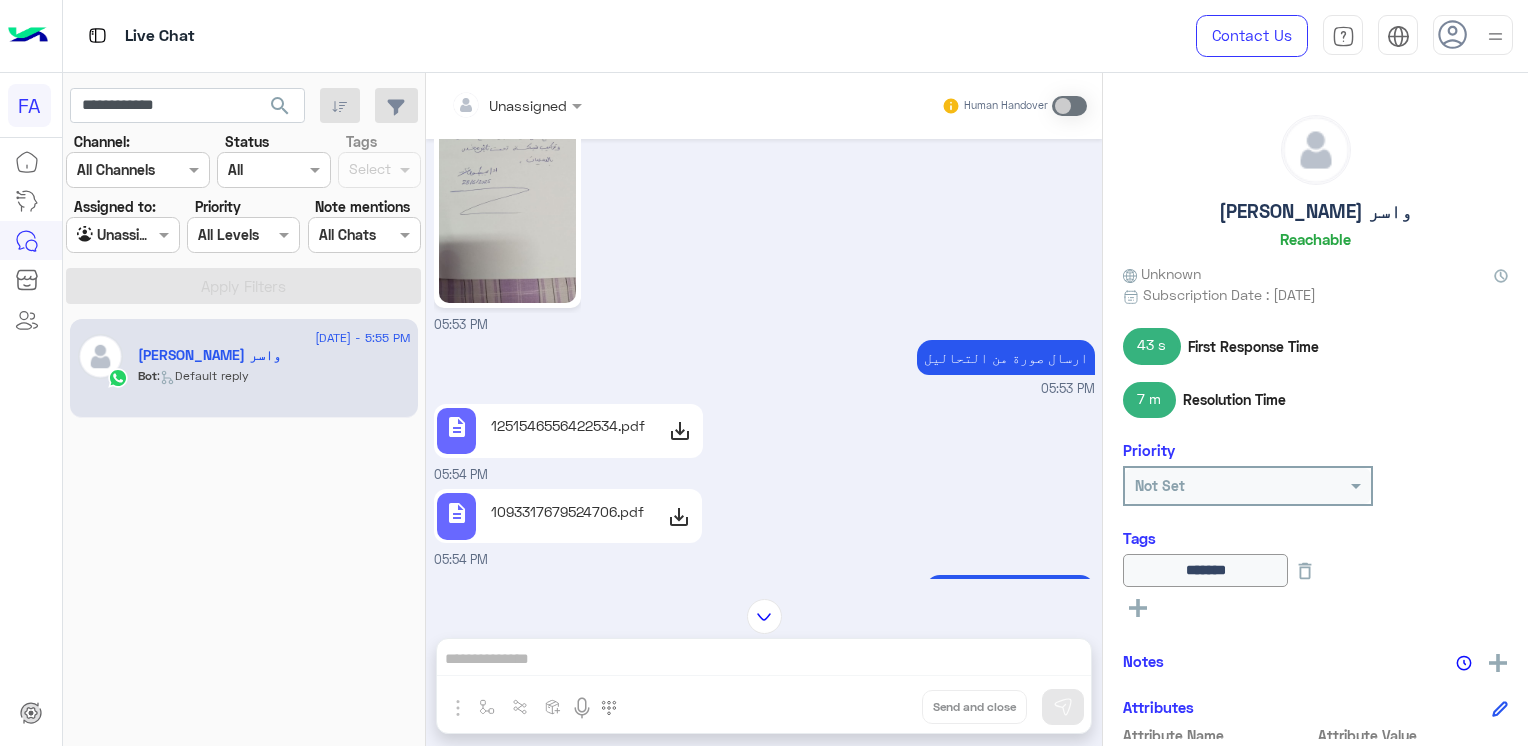 scroll, scrollTop: 3848, scrollLeft: 0, axis: vertical 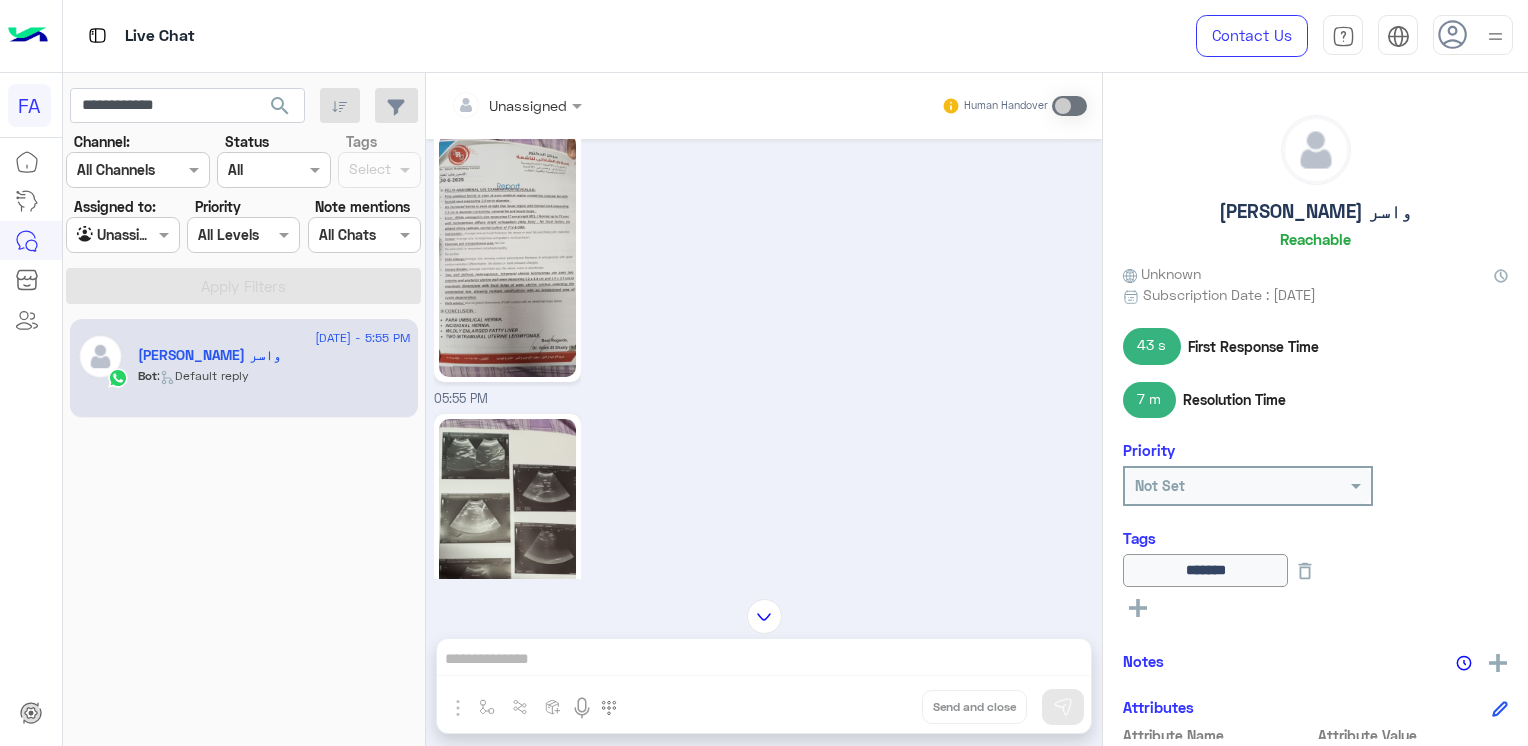 click 